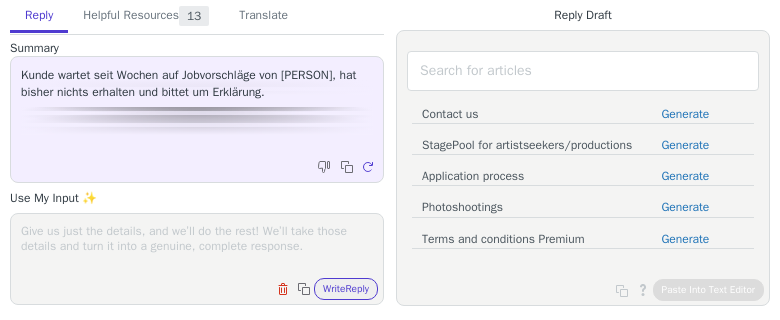 scroll, scrollTop: 0, scrollLeft: 0, axis: both 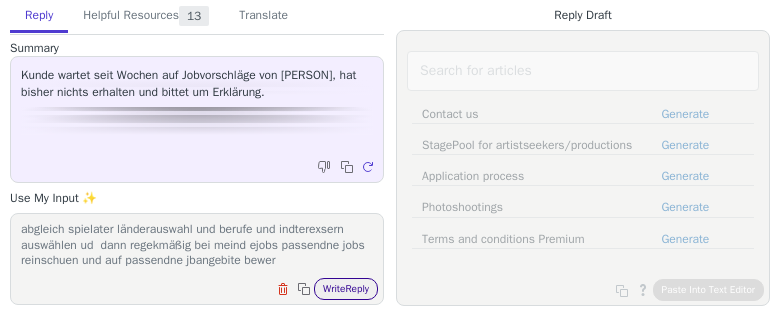 type on "kids jobs kommen wellenartig rein da gints phasenweise met udn weniger ihr müsste euch aber auch aktibv bewerben sonst pasiert nichts vuta fertig machen fileterindtellungen geschlect fpr den abgleich spielater länderauswahl und berufe und indterexsern auswählen ud  dann regekmäßig bei meind ejobs passendne jobs reinschuen und auf passendne jbangebite bewer" 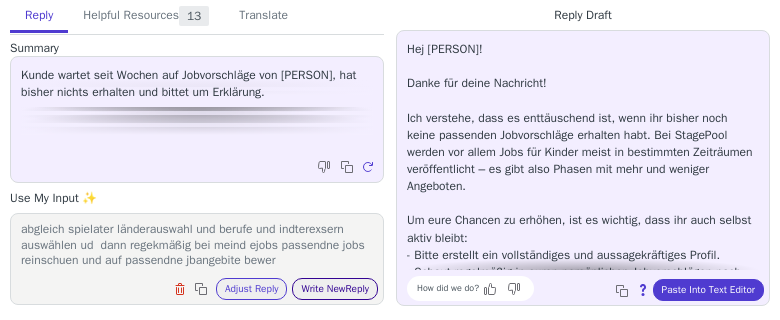 click on "Write New  Reply" at bounding box center [335, 289] 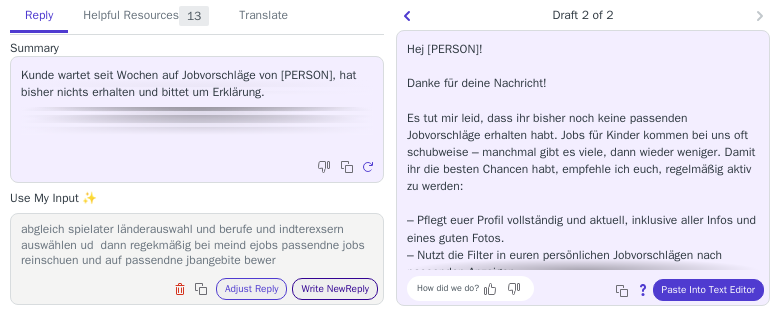 click on "Write New  Reply" at bounding box center (335, 289) 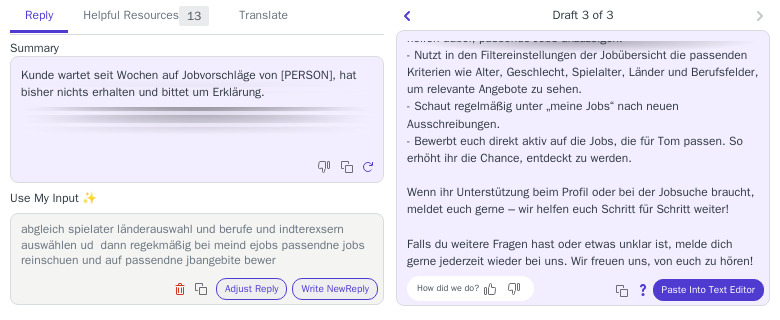scroll, scrollTop: 284, scrollLeft: 0, axis: vertical 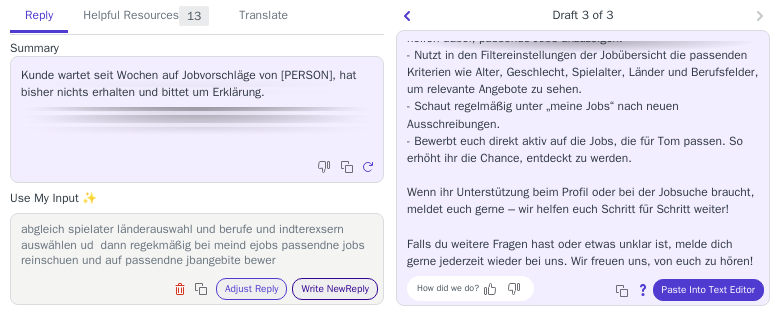 click on "Write New  Reply" at bounding box center [335, 289] 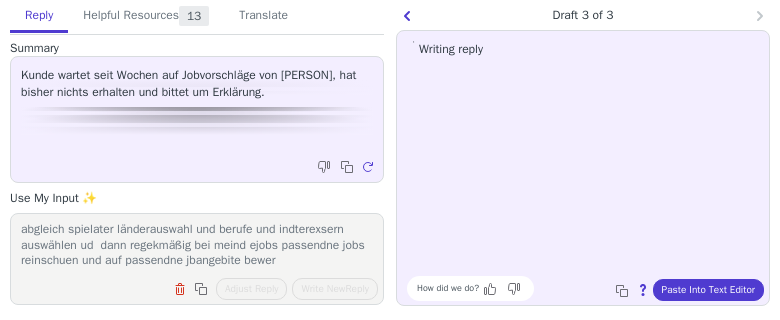 scroll, scrollTop: 0, scrollLeft: 0, axis: both 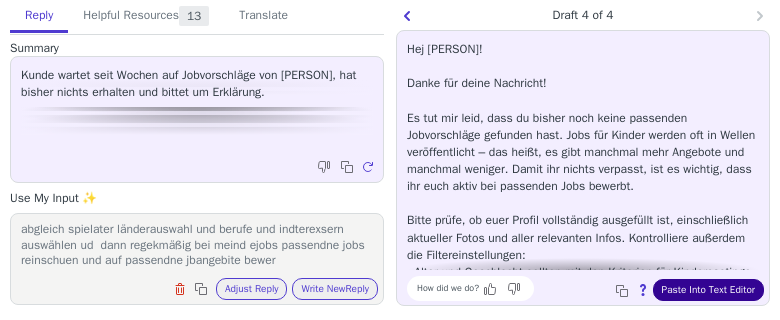 click on "Paste Into Text Editor" at bounding box center (708, 290) 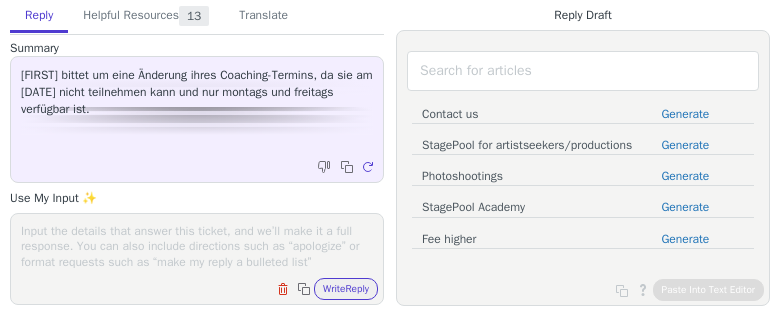 scroll, scrollTop: 0, scrollLeft: 0, axis: both 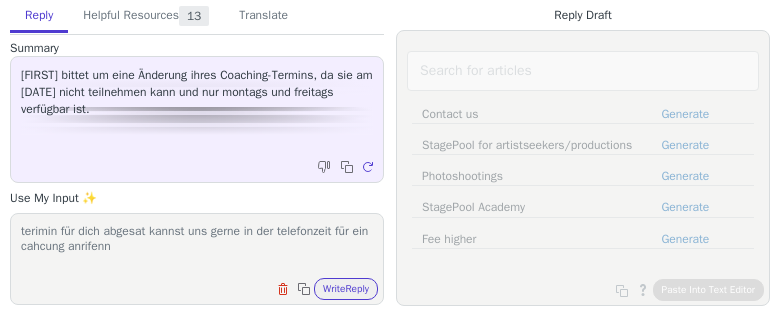 type on "terimin für dich abgesat kannst uns gerne in der telefonzeit für ein cahcung anrifenn" 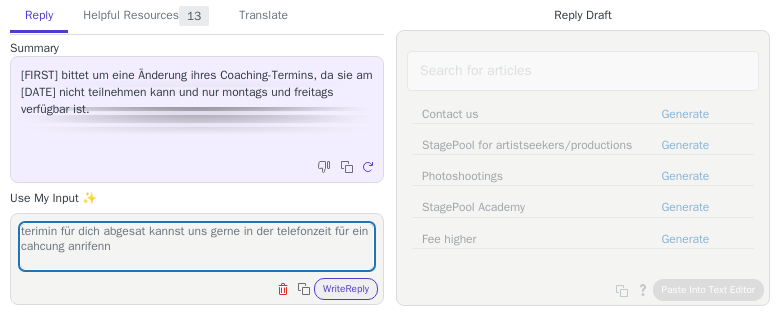 click on "Clear field Copy to clipboard Write  Reply" at bounding box center [207, 287] 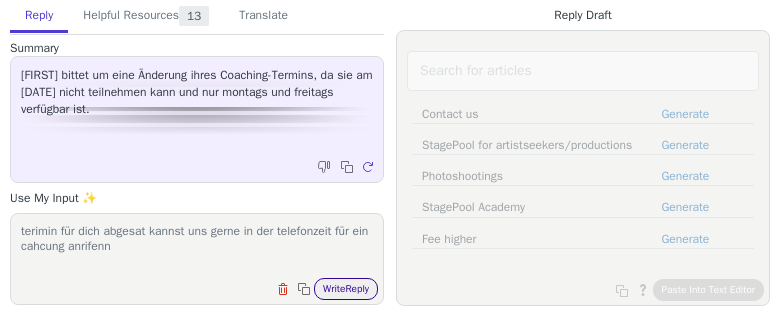 click on "Write  Reply" at bounding box center (346, 289) 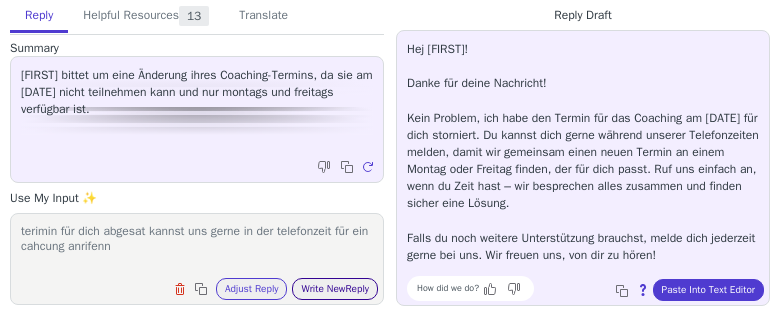 click on "Write New  Reply" at bounding box center [335, 289] 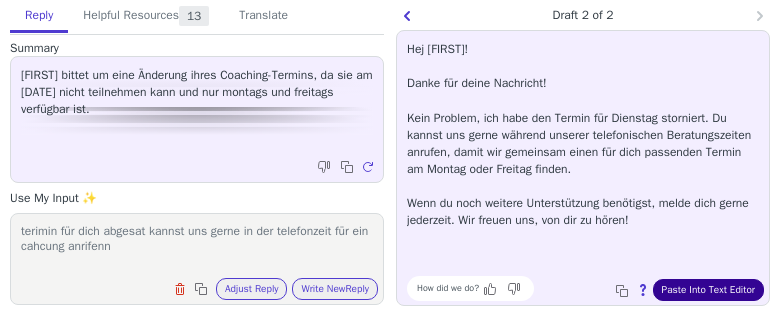 click on "Paste Into Text Editor" at bounding box center [708, 290] 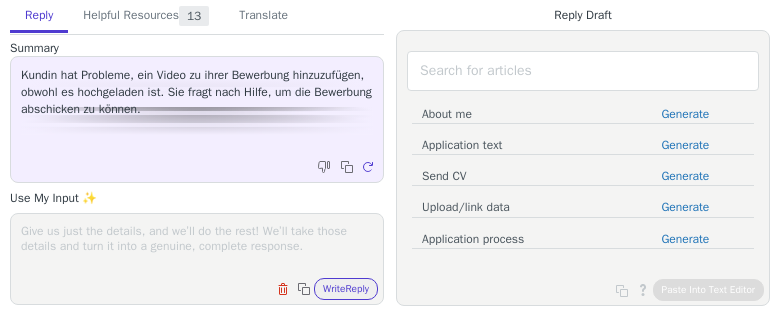 scroll, scrollTop: 0, scrollLeft: 0, axis: both 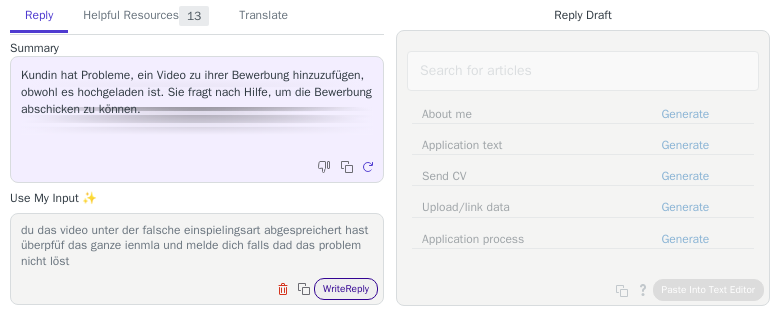 type on "guck mal bitte nach welcher einspielungsart in dem jobangebit gerfagt ist also showreel, vorestellungsvideo usw es kann sein das du das video unter der falsche einspielingsart abgespreichert hast überpfüf das ganze ienmla und melde dich falls dad das problem nicht löst" 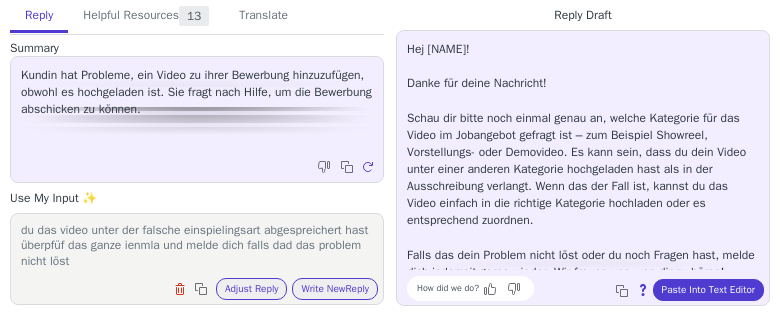 scroll, scrollTop: 27, scrollLeft: 0, axis: vertical 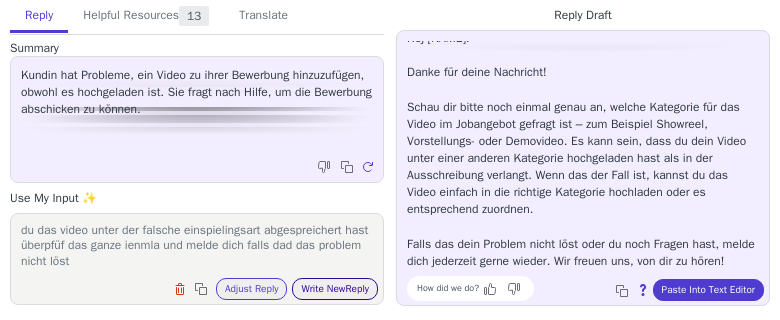 click on "Write New  Reply" at bounding box center [335, 289] 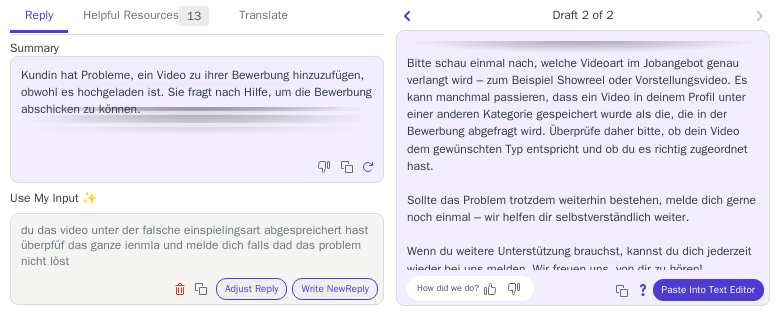 scroll, scrollTop: 113, scrollLeft: 0, axis: vertical 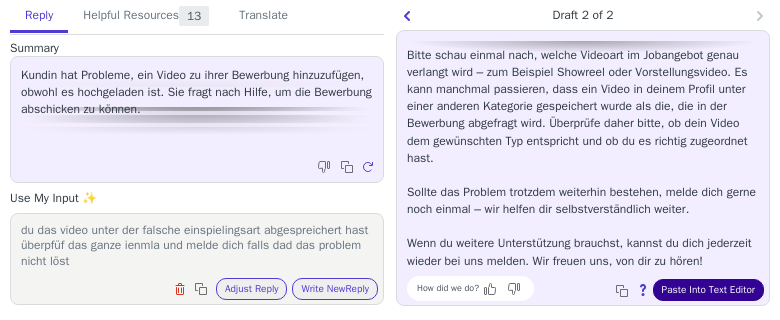 click on "Paste Into Text Editor" at bounding box center (708, 290) 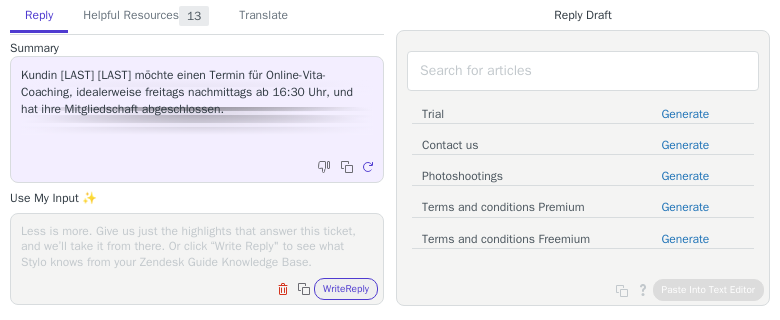 scroll, scrollTop: 0, scrollLeft: 0, axis: both 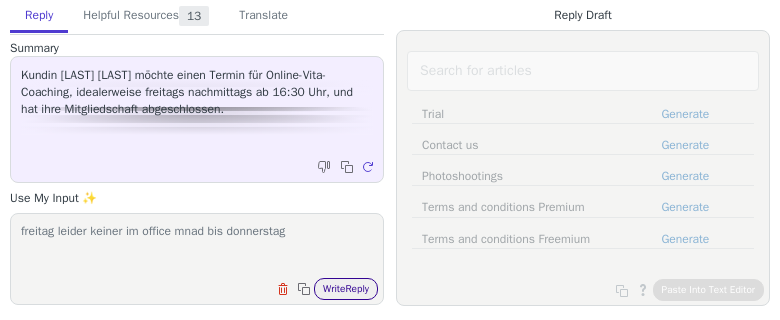 type on "freitag leider keiner im office mnad bis donnerstag" 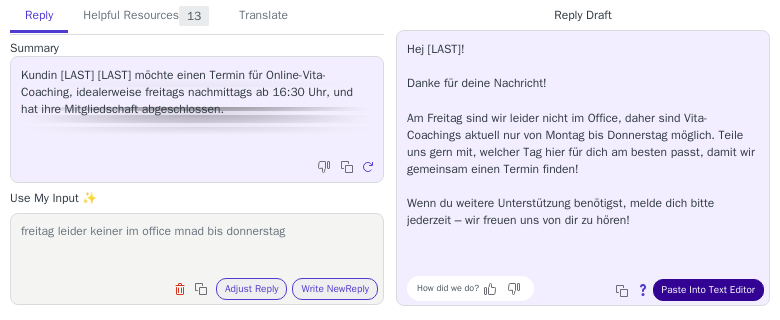 click on "Paste Into Text Editor" at bounding box center (708, 290) 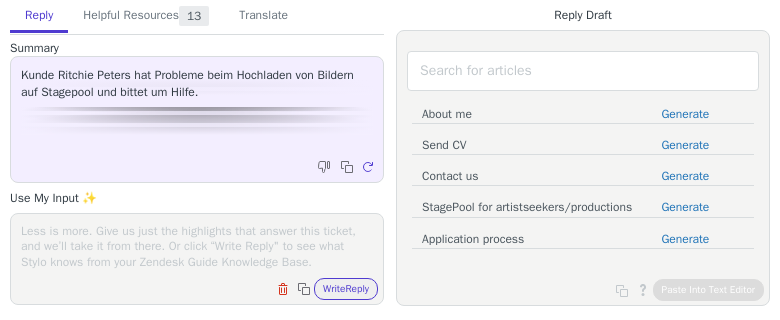 scroll, scrollTop: 0, scrollLeft: 0, axis: both 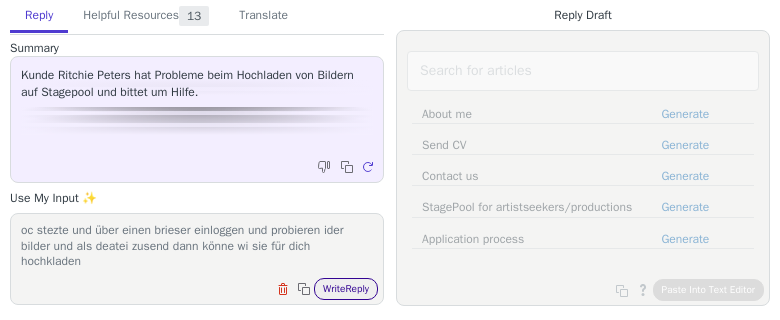 type on "wenn du es mit dem smartphine bis jetzt verucht hast mak an den oc stezte und über einen brieser einloggen und probieren ider bilder und als deatei zusend dann könne wi sie für dich hochkladen" 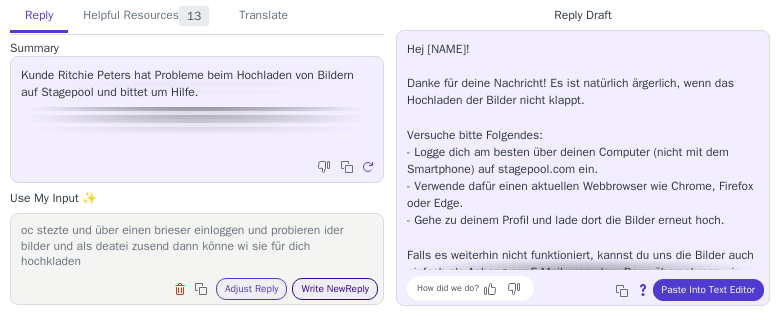 click on "Write New  Reply" at bounding box center (335, 289) 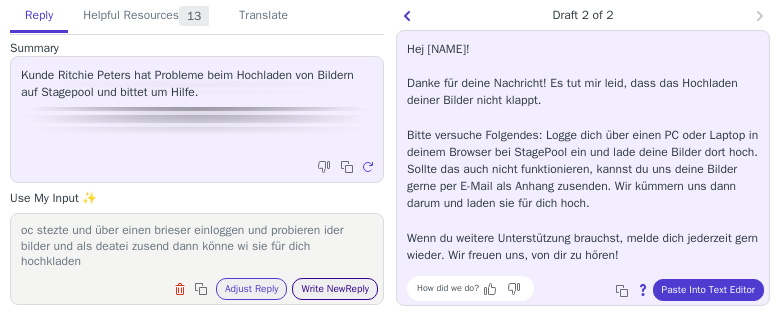 click on "Write New  Reply" at bounding box center (335, 289) 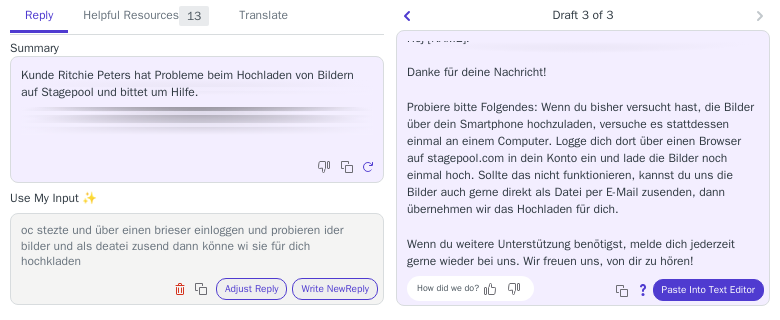 scroll, scrollTop: 27, scrollLeft: 0, axis: vertical 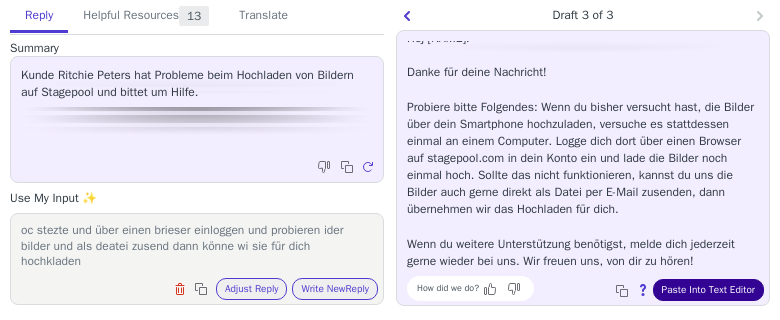click on "Paste Into Text Editor" at bounding box center (708, 290) 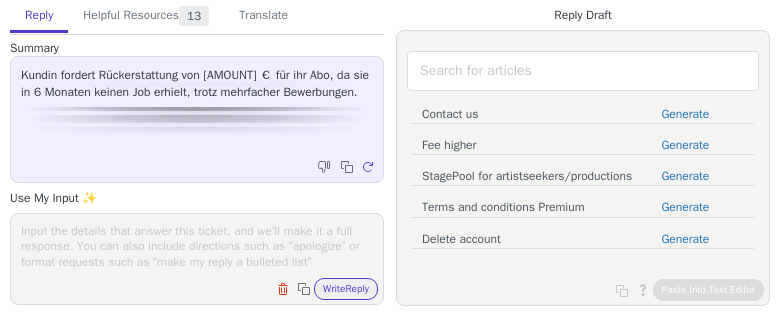 scroll, scrollTop: 0, scrollLeft: 0, axis: both 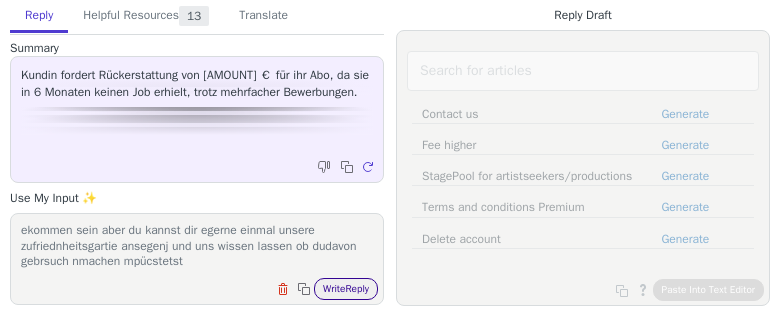 type on "ne das gibts nicht da muss es zu einem missvertsändinis ekommen sein aber du kannst dir egerne einmal unsere zufriednheitsgartie ansegenj und uns wissen lassen ob dudavon gebrsuch nmachen mpücstetst" 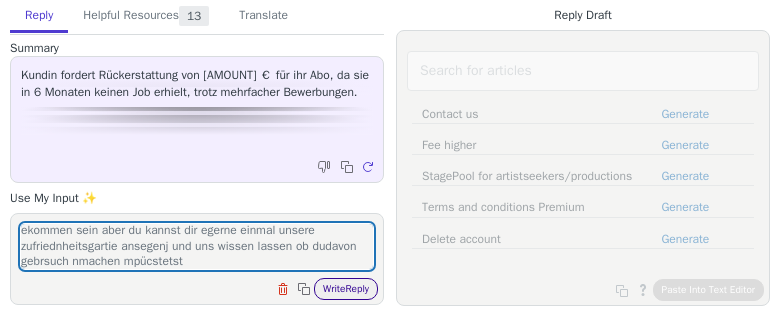 click on "Write  Reply" at bounding box center [346, 289] 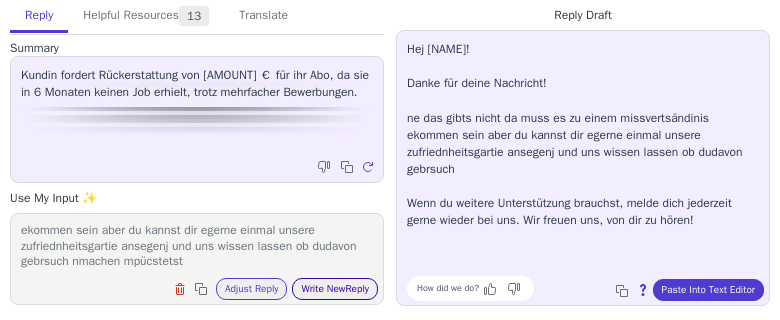 click on "Write New  Reply" at bounding box center (335, 289) 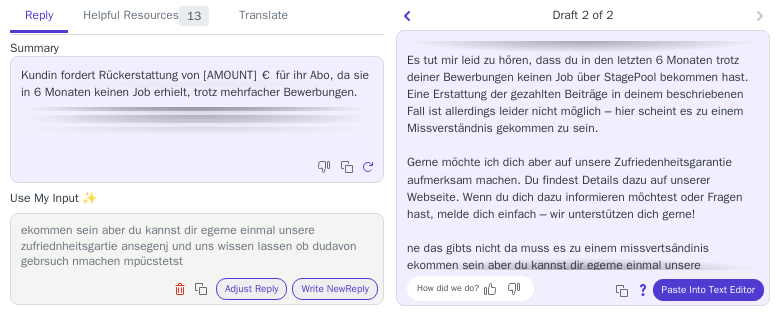 scroll, scrollTop: 62, scrollLeft: 0, axis: vertical 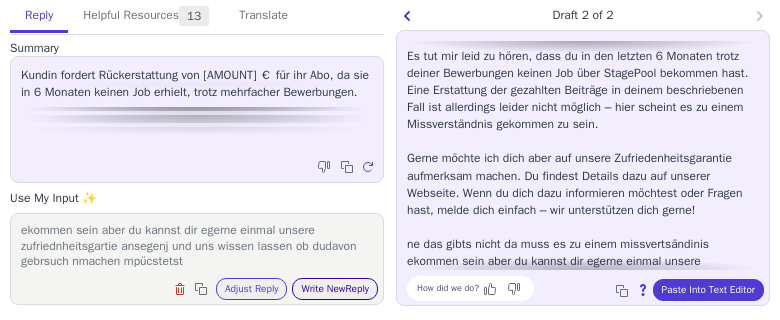 click on "Write New  Reply" at bounding box center [335, 289] 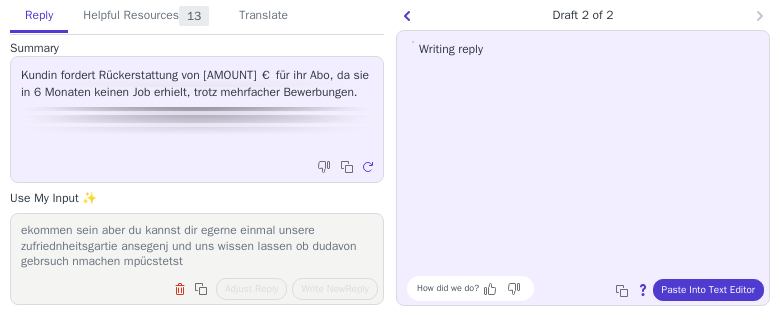 scroll, scrollTop: 0, scrollLeft: 0, axis: both 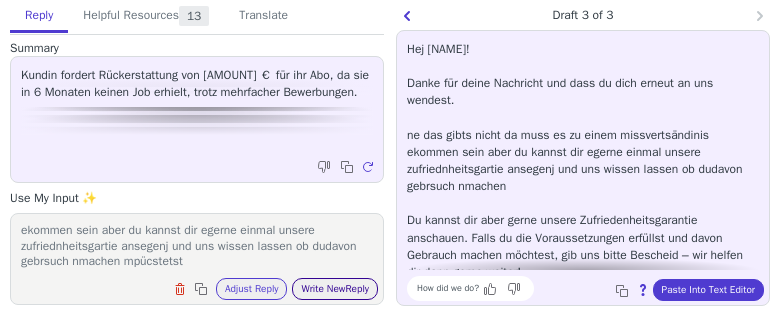 click on "Write New  Reply" at bounding box center (335, 289) 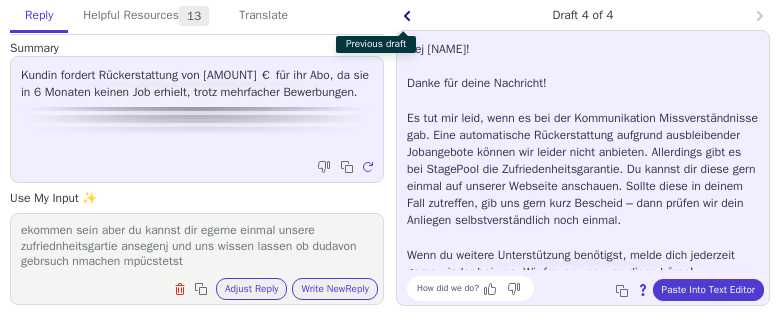 click at bounding box center [409, 18] 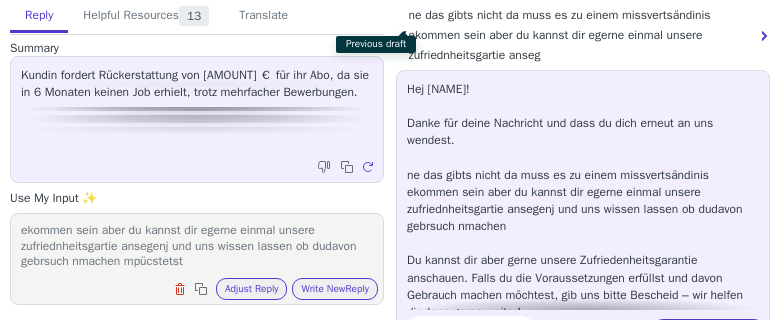 click at bounding box center (405, 38) 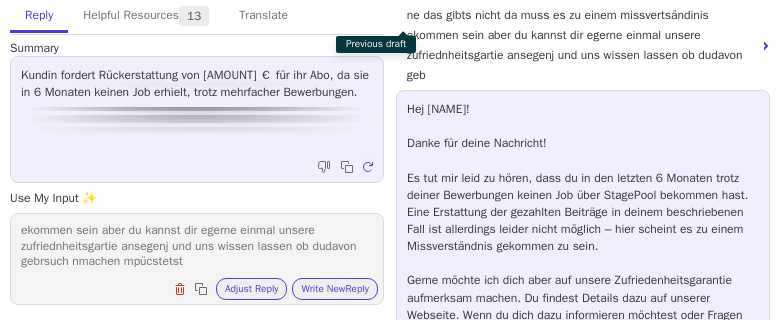 click at bounding box center [404, 48] 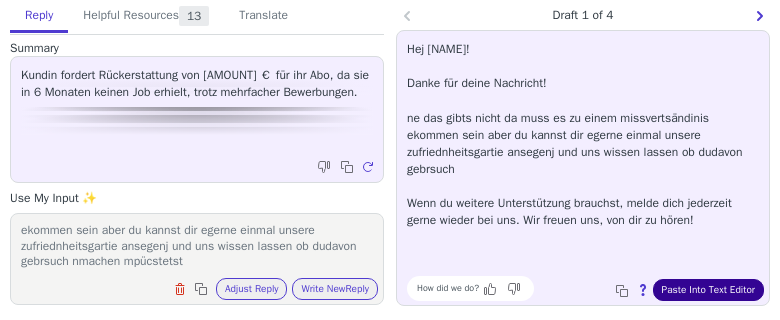 click on "Paste Into Text Editor" at bounding box center [708, 290] 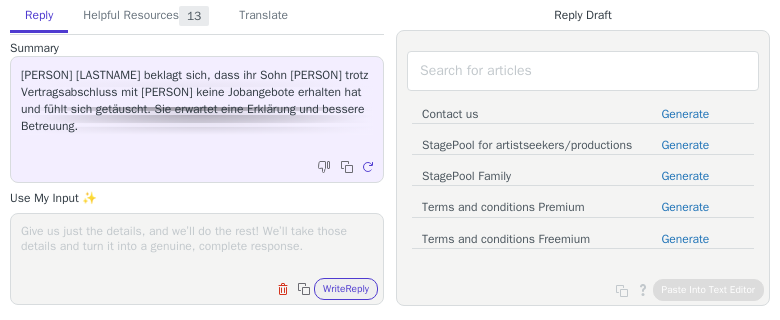 scroll, scrollTop: 0, scrollLeft: 0, axis: both 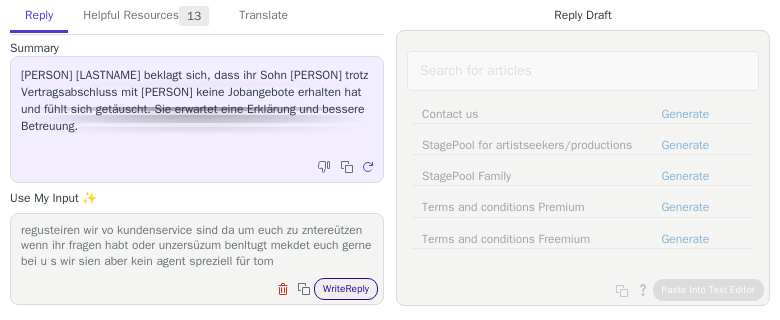 type on "stagepool ist ein jiobpiretal wir sidn keine agenutur das heißt es gibt hier ekeijenen persäönlichen agente ihr seit selbdstöndig veramtworlih euch um euren einsatz hier zu küümmerne und de skiegt an euch die palttform zu nutezn die wir beten [PERSON] ist nicht merh hier bescgäftug t und ich weat r nicht fdabei also weiß och nichtwas eure absparache awar ihr könnt staepool jetzt entweder so nutzen wie ich es euch erjklört habe und ich würde euch eine r abtatt von 35% azf die restluche mindetslaufeuitvanbieten oder ich kann eine kümdihung regusteiren wir vo kundenservice sind da um euch zu zntereützen wenn ihr fragen habt oder unzersüzum benltugt mekdet euch gerne bei u s wir sien aber kein agent spreziell für tom" 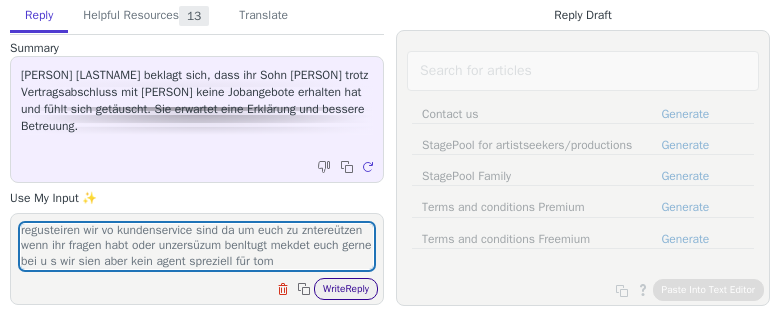 click on "Write  Reply" at bounding box center [346, 289] 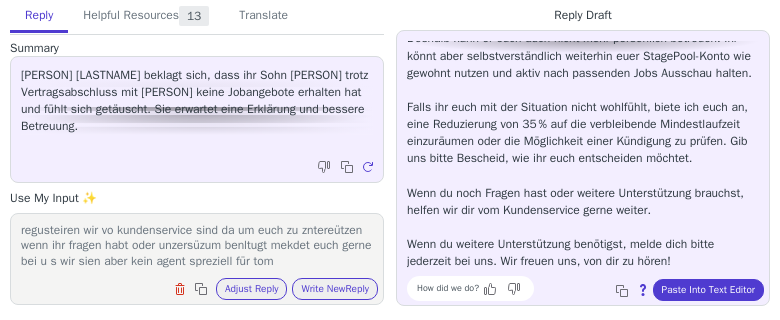 scroll, scrollTop: 353, scrollLeft: 0, axis: vertical 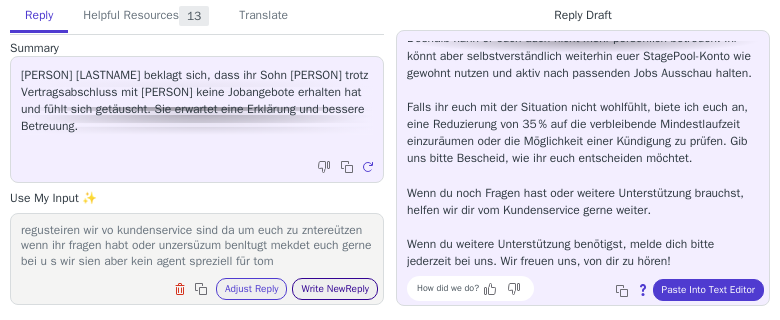 click on "Write New  Reply" at bounding box center (335, 289) 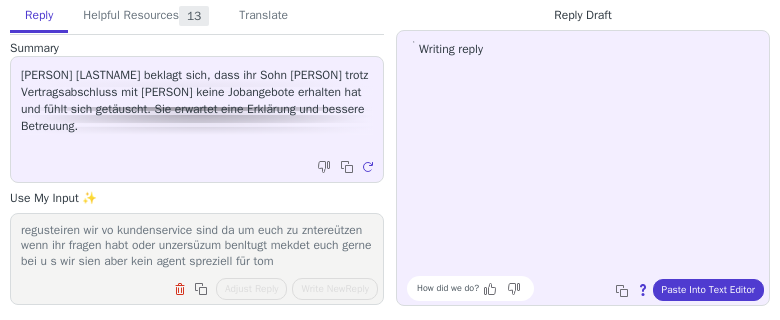 scroll, scrollTop: 0, scrollLeft: 0, axis: both 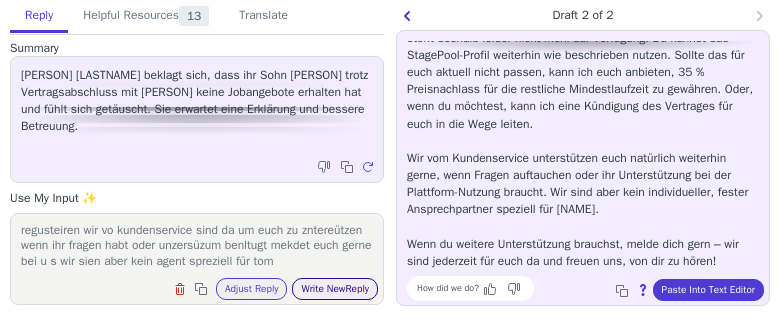 click on "Write New  Reply" at bounding box center [335, 289] 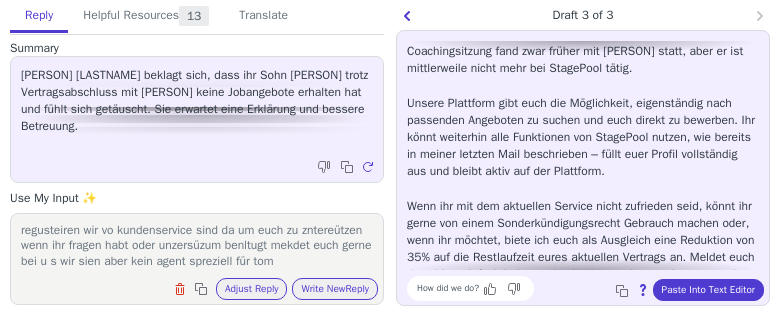 scroll, scrollTop: 155, scrollLeft: 0, axis: vertical 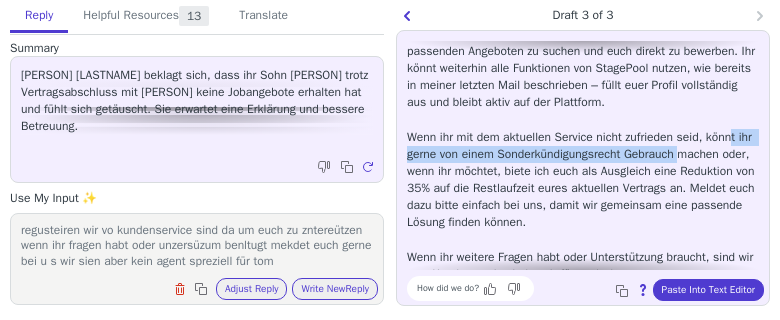 drag, startPoint x: 734, startPoint y: 162, endPoint x: 734, endPoint y: 177, distance: 15 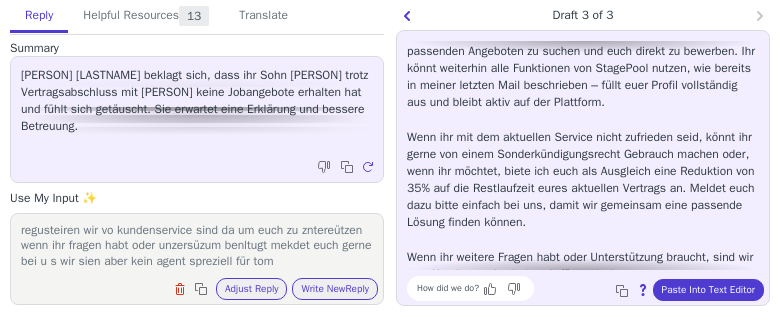 click on "Hej [PERSON]! Danke für deine Nachricht. Ich verstehe, dass ihr enttäuscht seid, weil ihr andere Erwartungen an die persönliche Betreuung und Jobangebote bei StagePool hattet. StagePool ist eine Jobplattform und keine Agentur – das bedeutet, ihr habt keinen eigenen Agenten, der direkt für euch nach Jobs sucht oder euch Angebote zusendet. Eure Coachingsitzung fand zwar früher mit [PERSON] statt, aber er ist mittlerweile nicht mehr bei StagePool tätig. Unsere Plattform gibt euch die Möglichkeit, eigenständig nach passenden Angeboten zu suchen und euch direkt zu bewerben. Ihr könnt weiterhin alle Funktionen von StagePool nutzen, wie bereits in meiner letzten Mail beschrieben – füllt euer Profil vollständig aus und bleibt aktiv auf der Plattform. Wenn ihr weitere Fragen habt oder Unterstützung braucht, sind wir vom Kundenservice jederzeit für euch da. Wenn du noch weitere Unterstützung brauchst, melde dich bitte jederzeit bei uns. Wir freuen uns, von euch zu hören!" at bounding box center (583, 77) 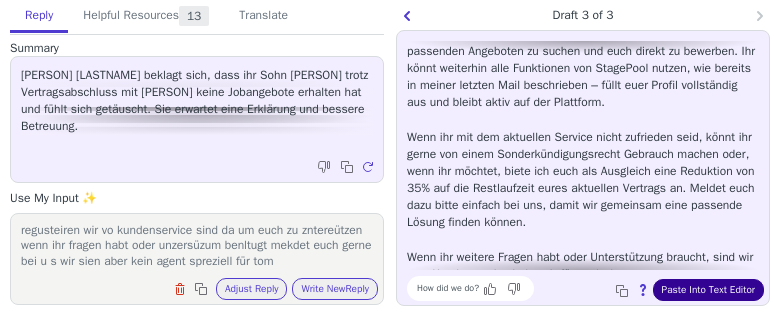 click on "Paste Into Text Editor" at bounding box center [708, 290] 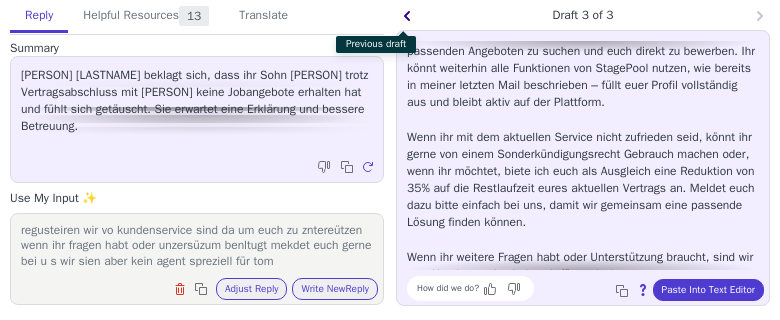 click at bounding box center (407, 16) 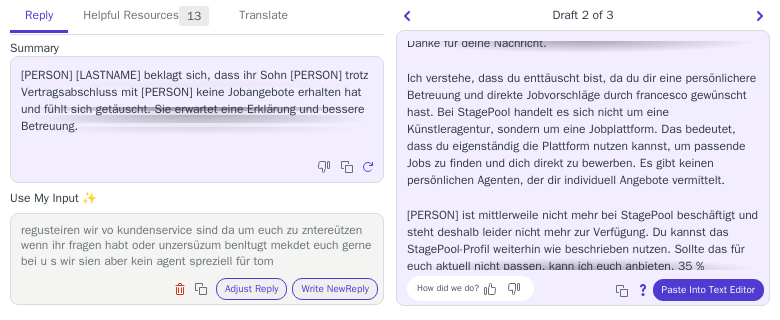 scroll, scrollTop: 0, scrollLeft: 0, axis: both 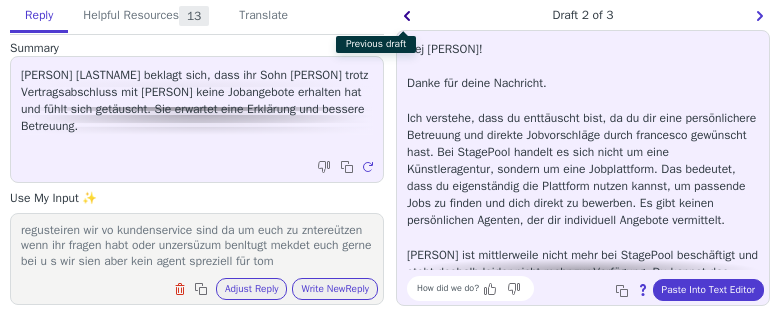 click at bounding box center (409, 18) 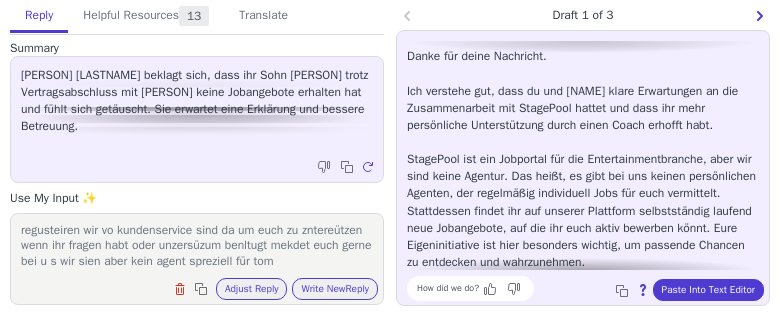 scroll, scrollTop: 67, scrollLeft: 0, axis: vertical 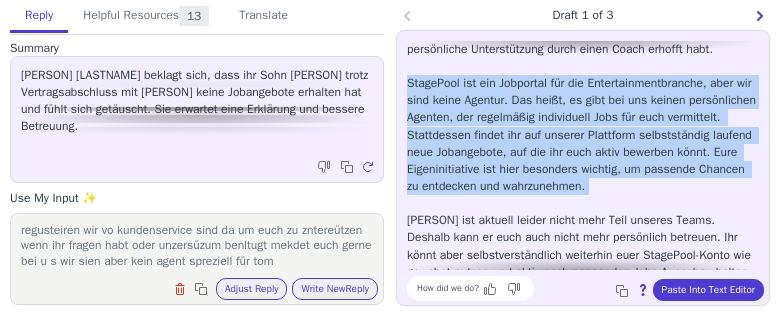 drag, startPoint x: 400, startPoint y: 116, endPoint x: 509, endPoint y: 213, distance: 145.91093 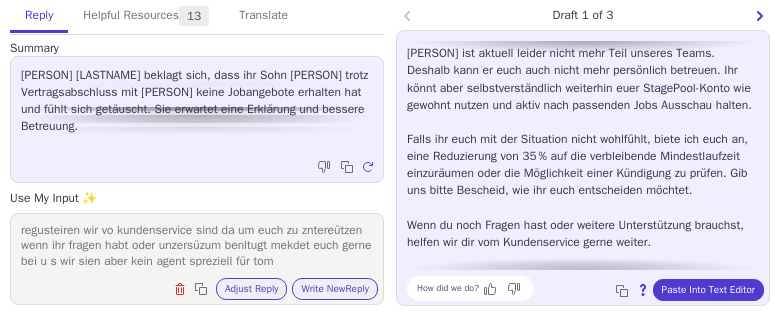 scroll, scrollTop: 279, scrollLeft: 0, axis: vertical 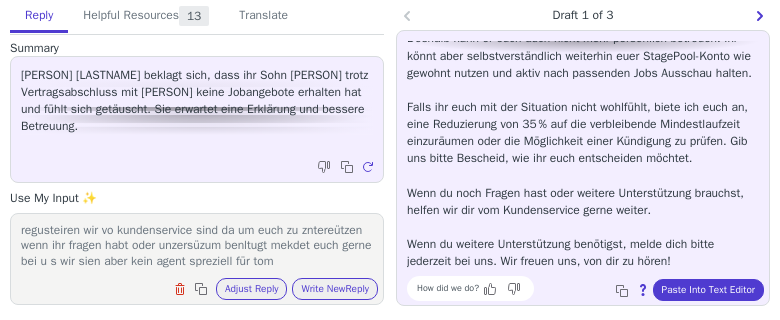 click on "Previous draft Draft 1 of 3 Next draft" at bounding box center [197, 152] 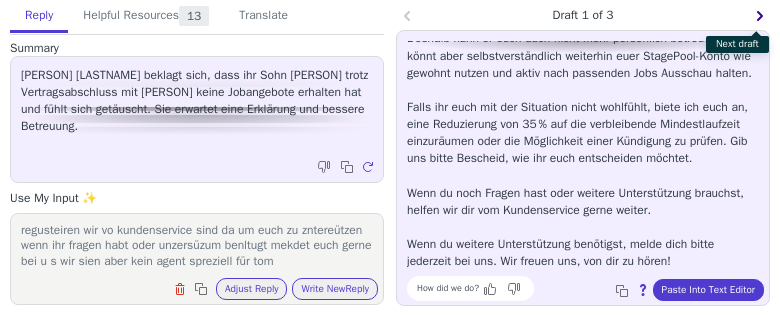 click at bounding box center [762, 18] 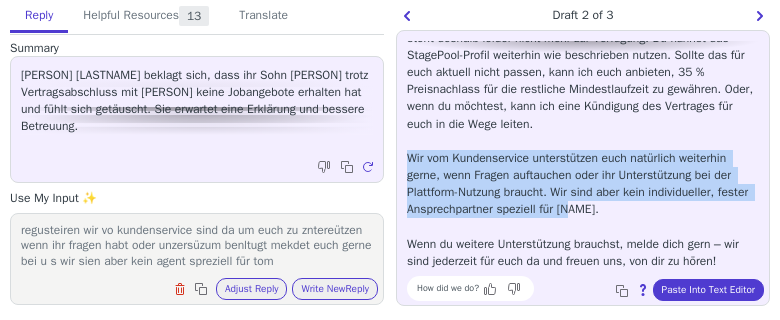 drag, startPoint x: 403, startPoint y: 138, endPoint x: 607, endPoint y: 201, distance: 213.50644 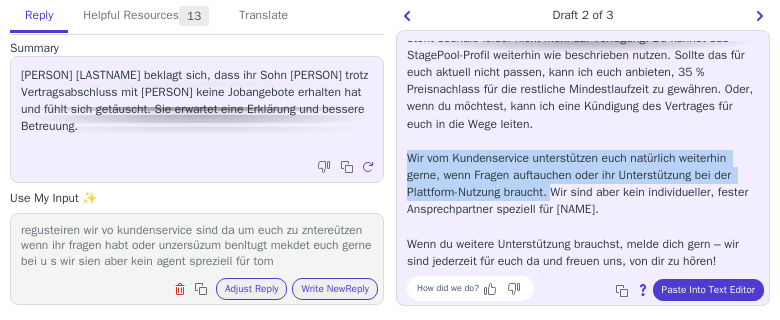 drag, startPoint x: 404, startPoint y: 137, endPoint x: 556, endPoint y: 175, distance: 156.67801 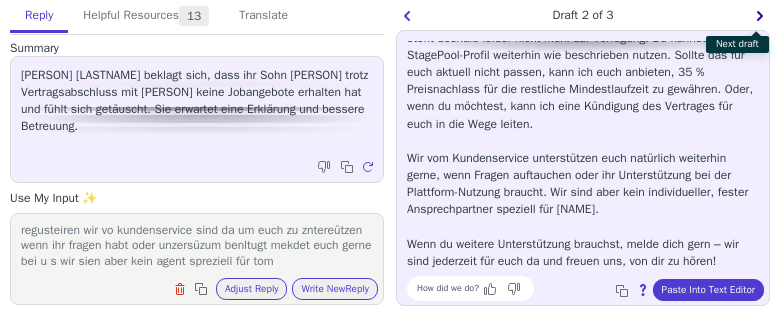 click at bounding box center (762, 18) 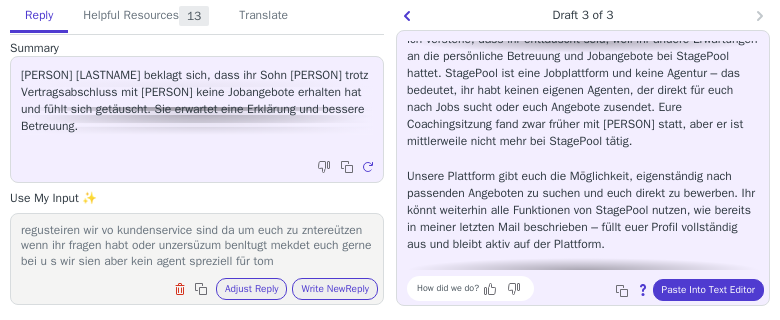 scroll, scrollTop: 0, scrollLeft: 0, axis: both 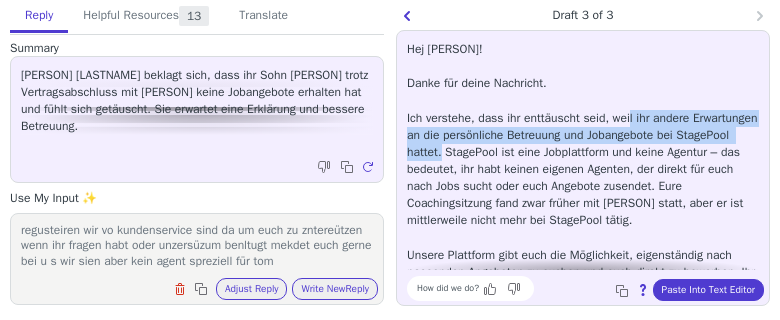 drag, startPoint x: 624, startPoint y: 121, endPoint x: 516, endPoint y: 154, distance: 112.929184 